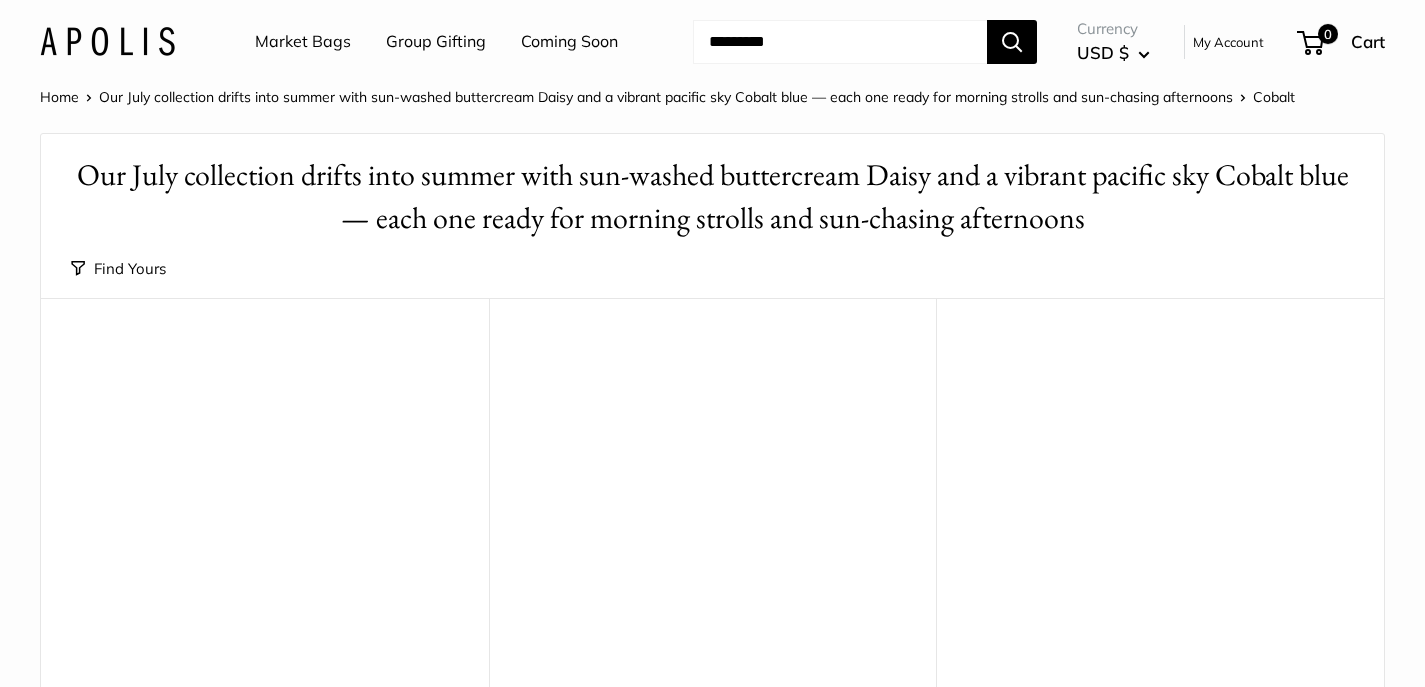 scroll, scrollTop: 0, scrollLeft: 0, axis: both 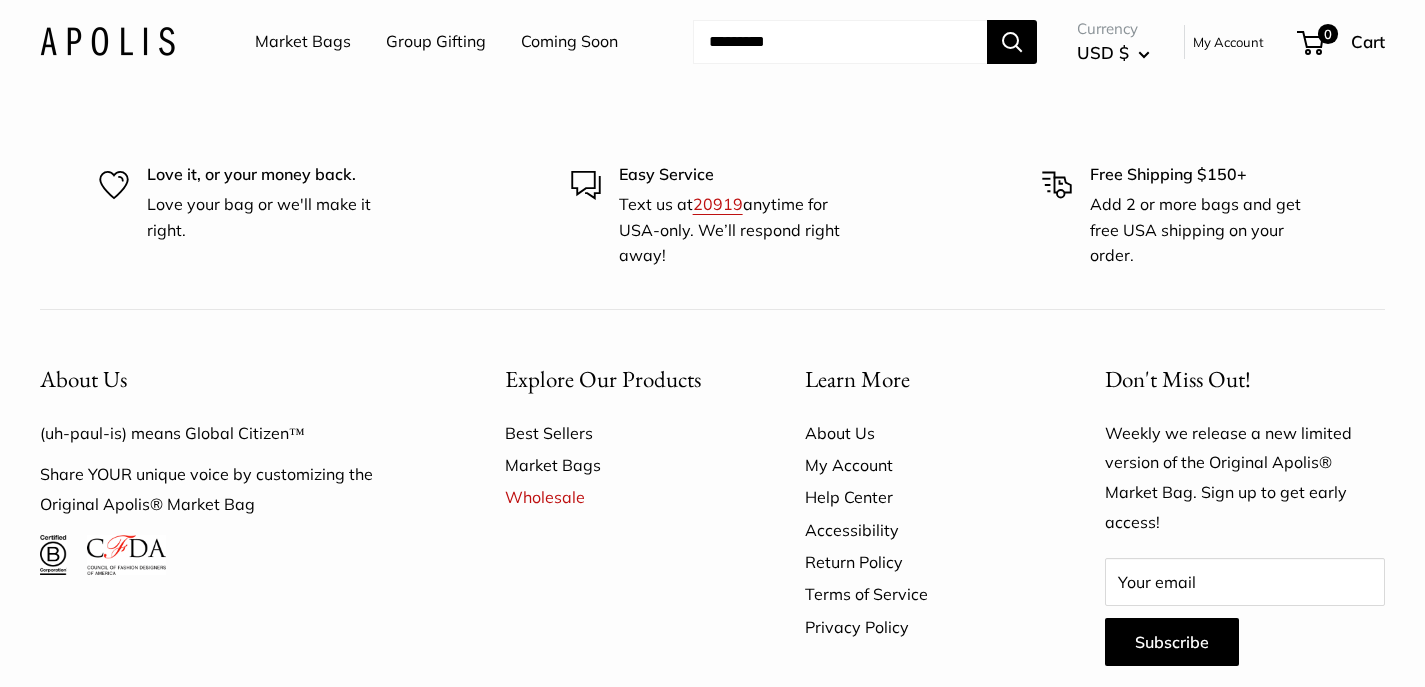 click on "Best Sellers" at bounding box center [620, 433] 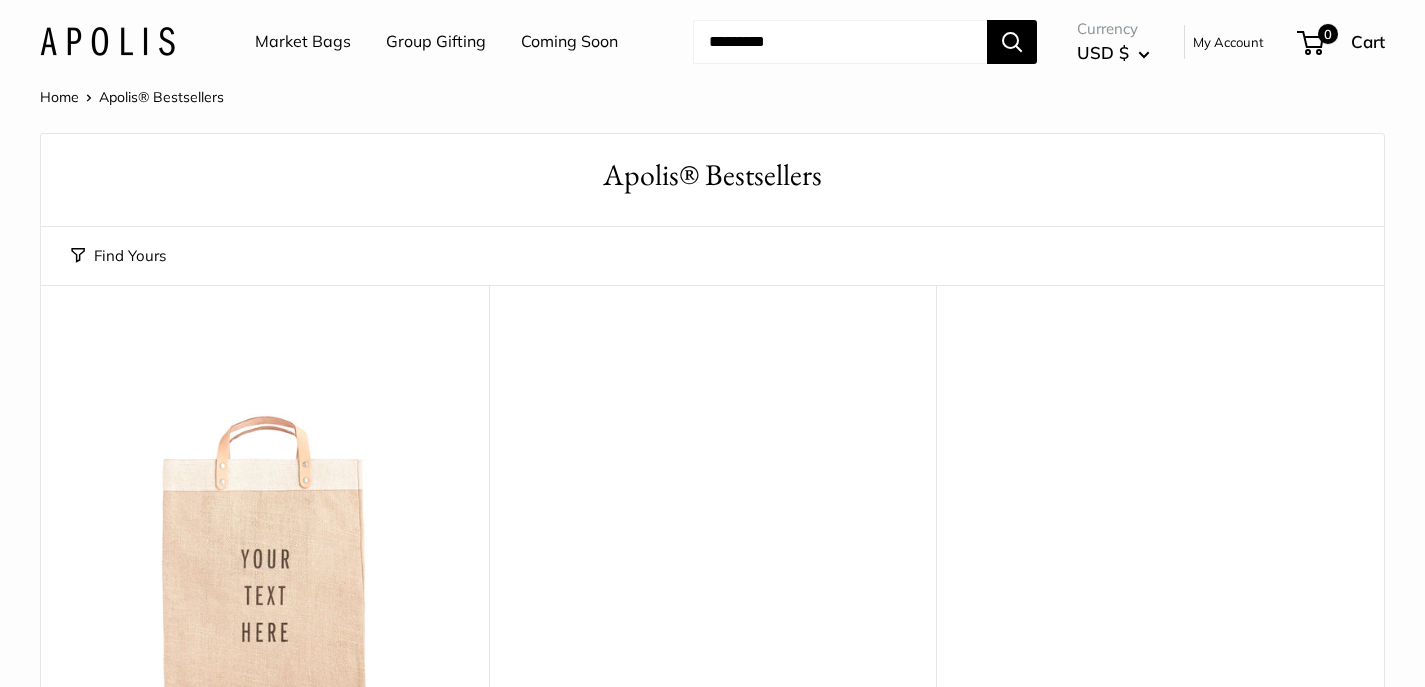 scroll, scrollTop: 0, scrollLeft: 0, axis: both 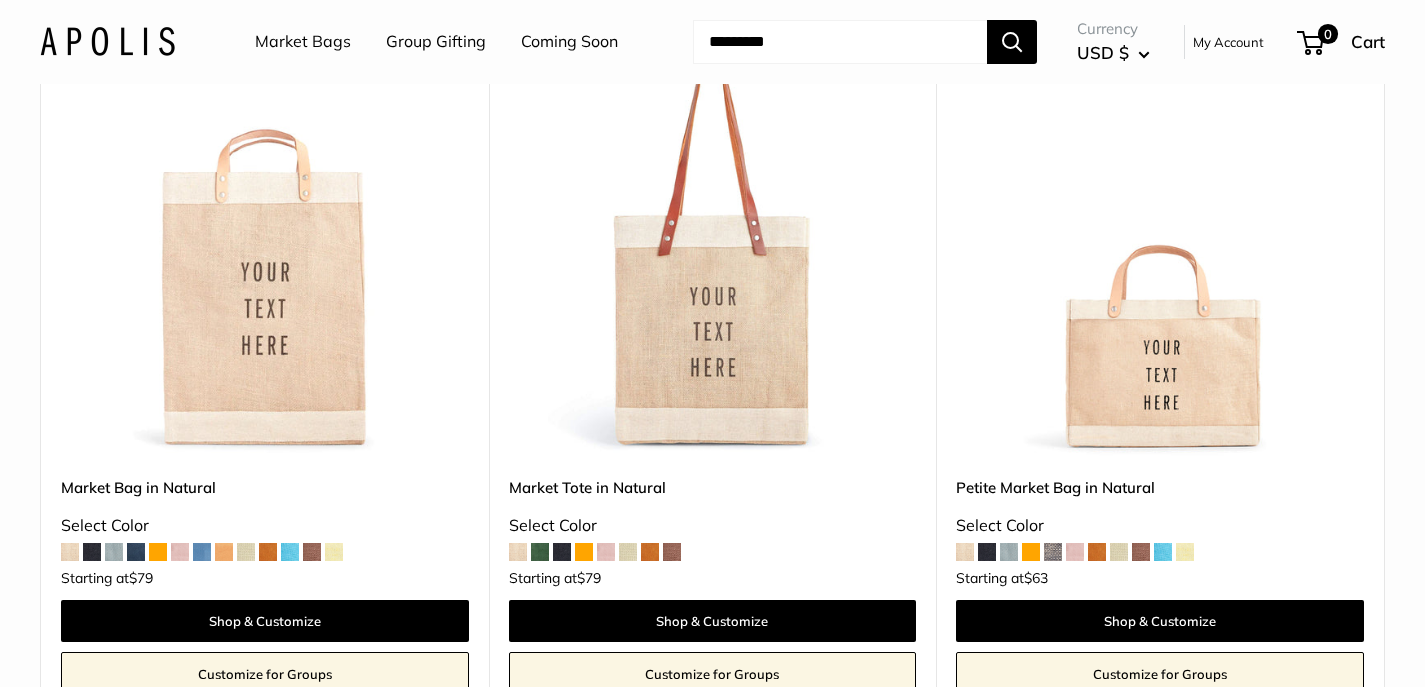 click on "Market Bags" at bounding box center (303, 42) 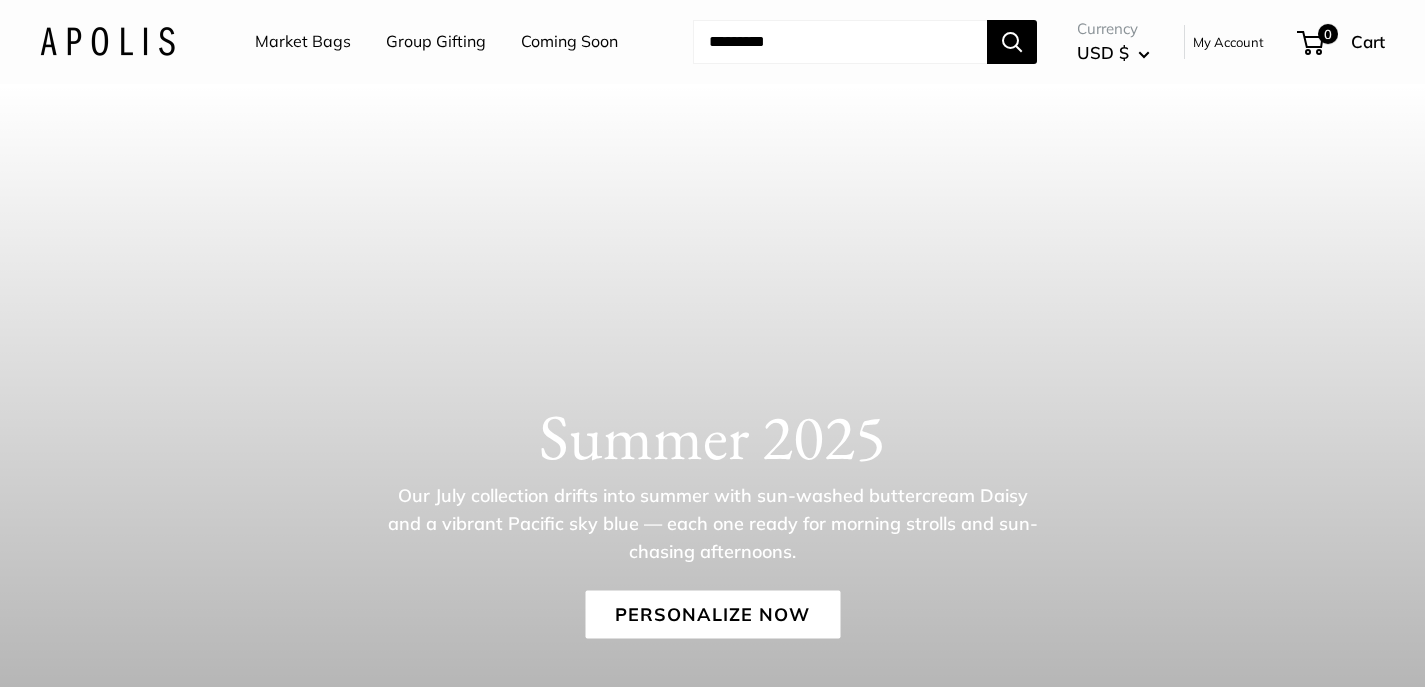 scroll, scrollTop: 0, scrollLeft: 0, axis: both 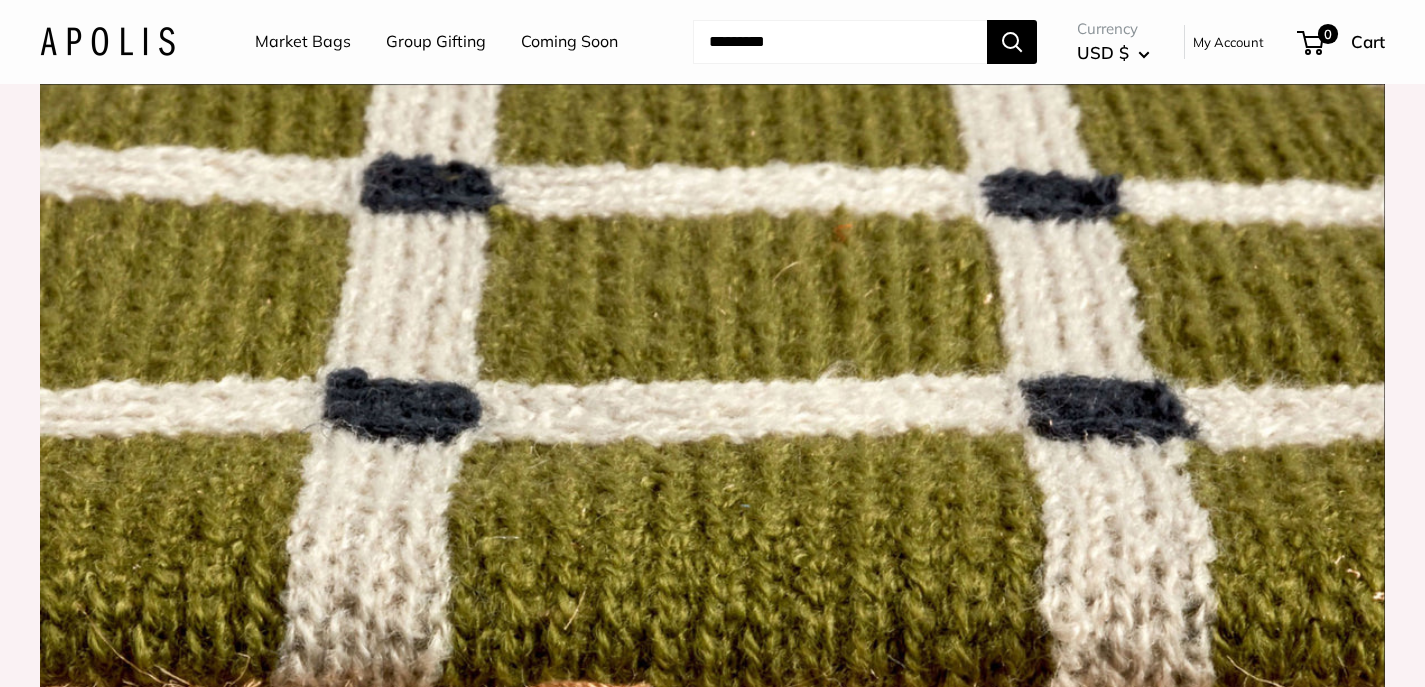 click at bounding box center (534, -325) 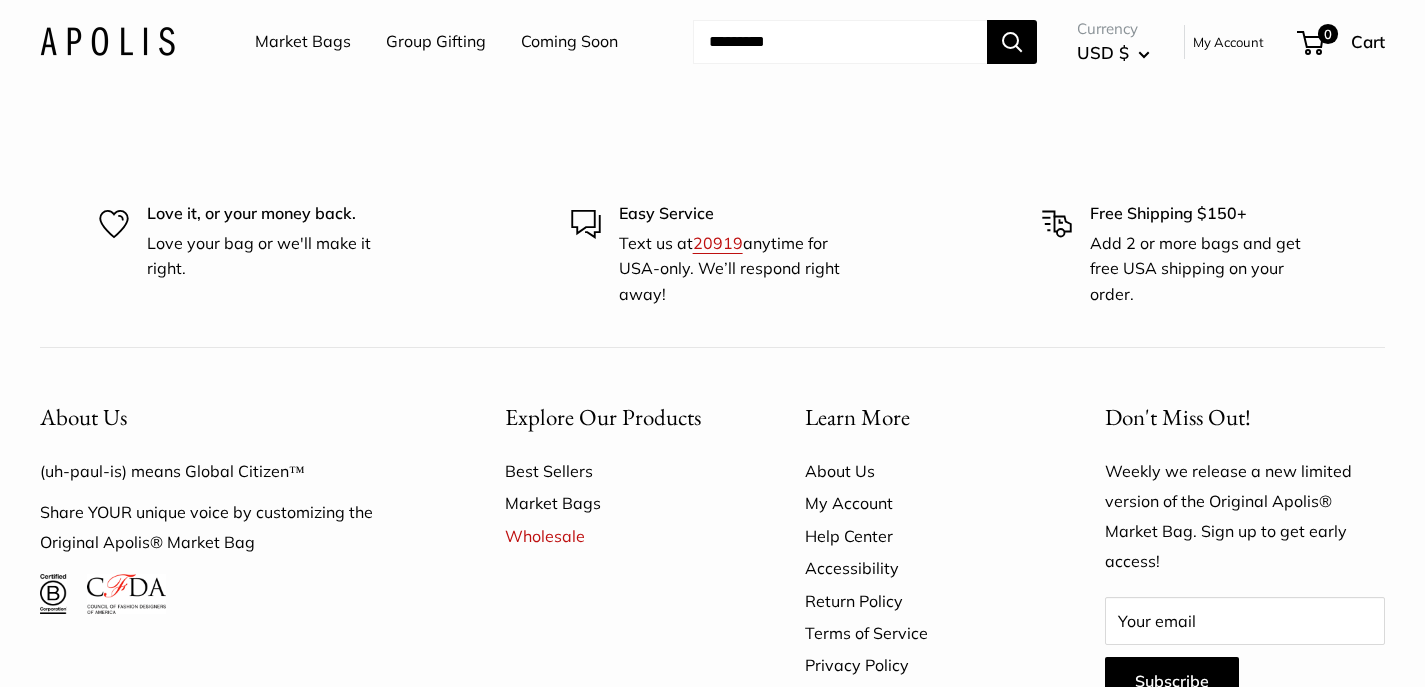 scroll, scrollTop: 5011, scrollLeft: 0, axis: vertical 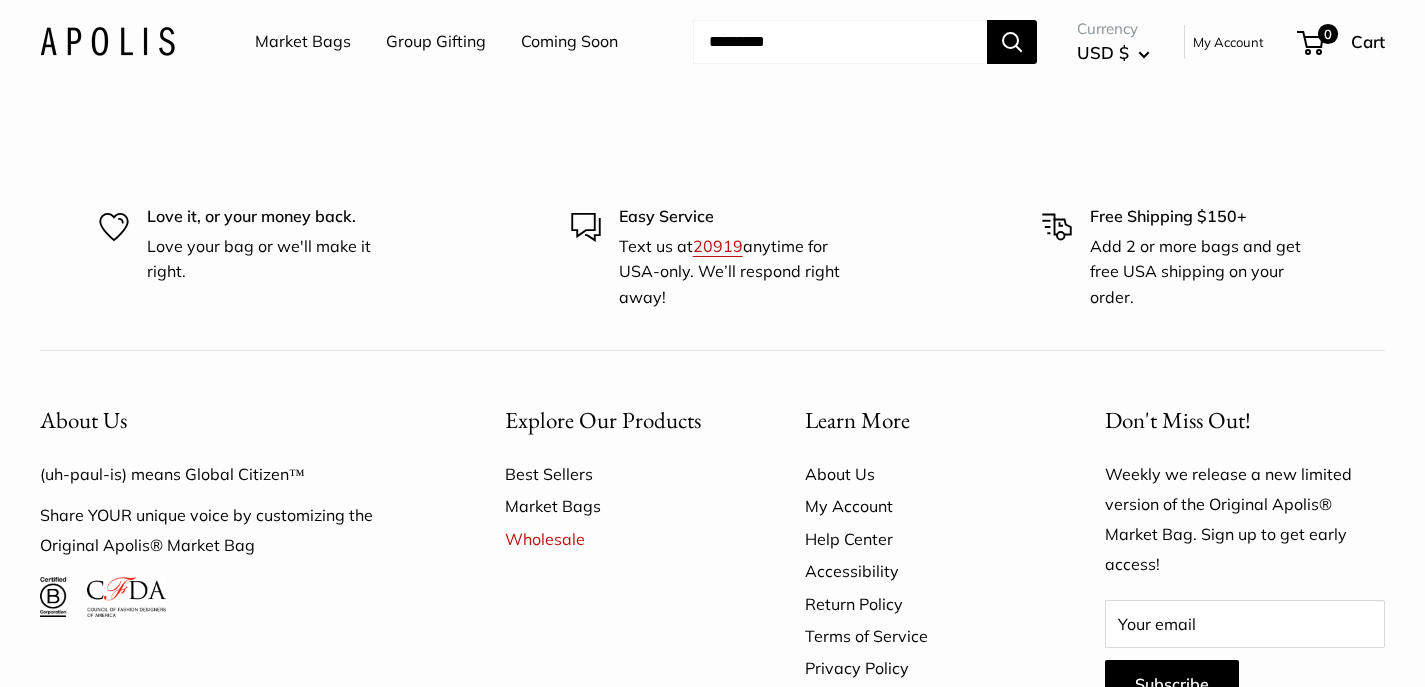 click on "chenille brick" at bounding box center [1069, -281] 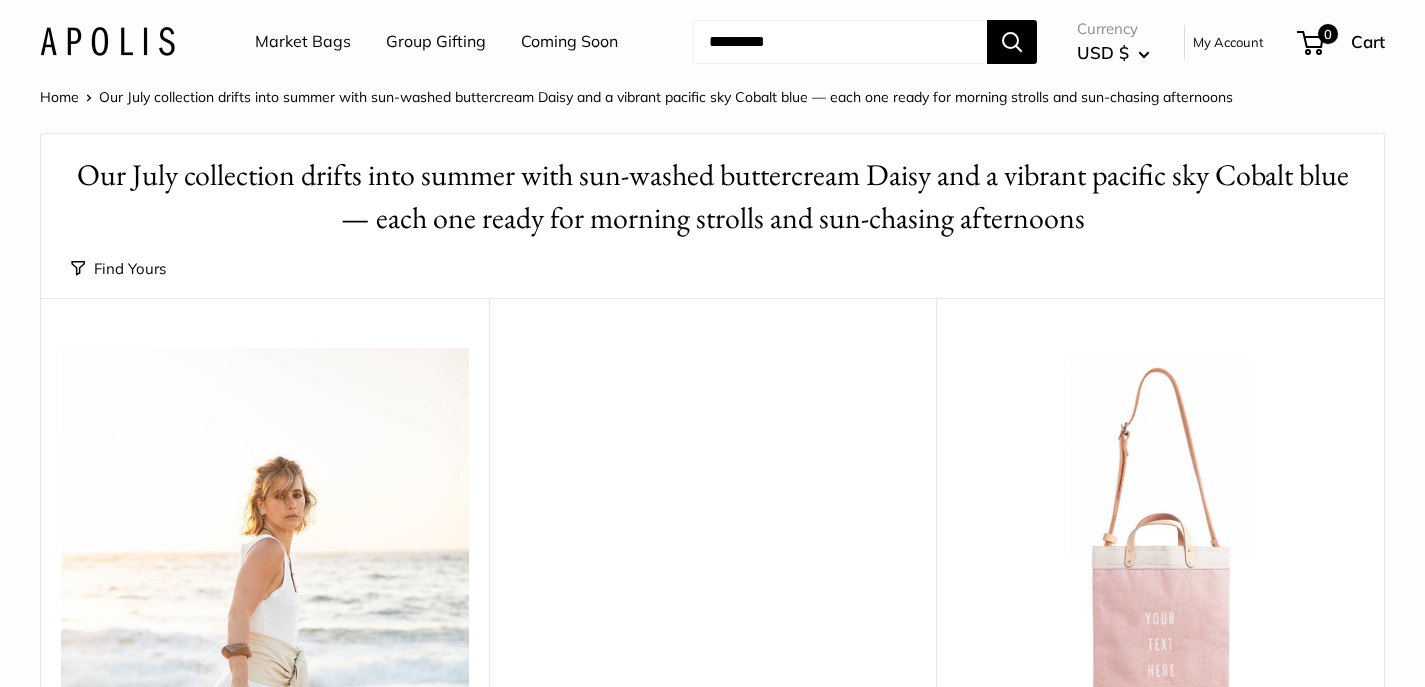 scroll, scrollTop: 0, scrollLeft: 0, axis: both 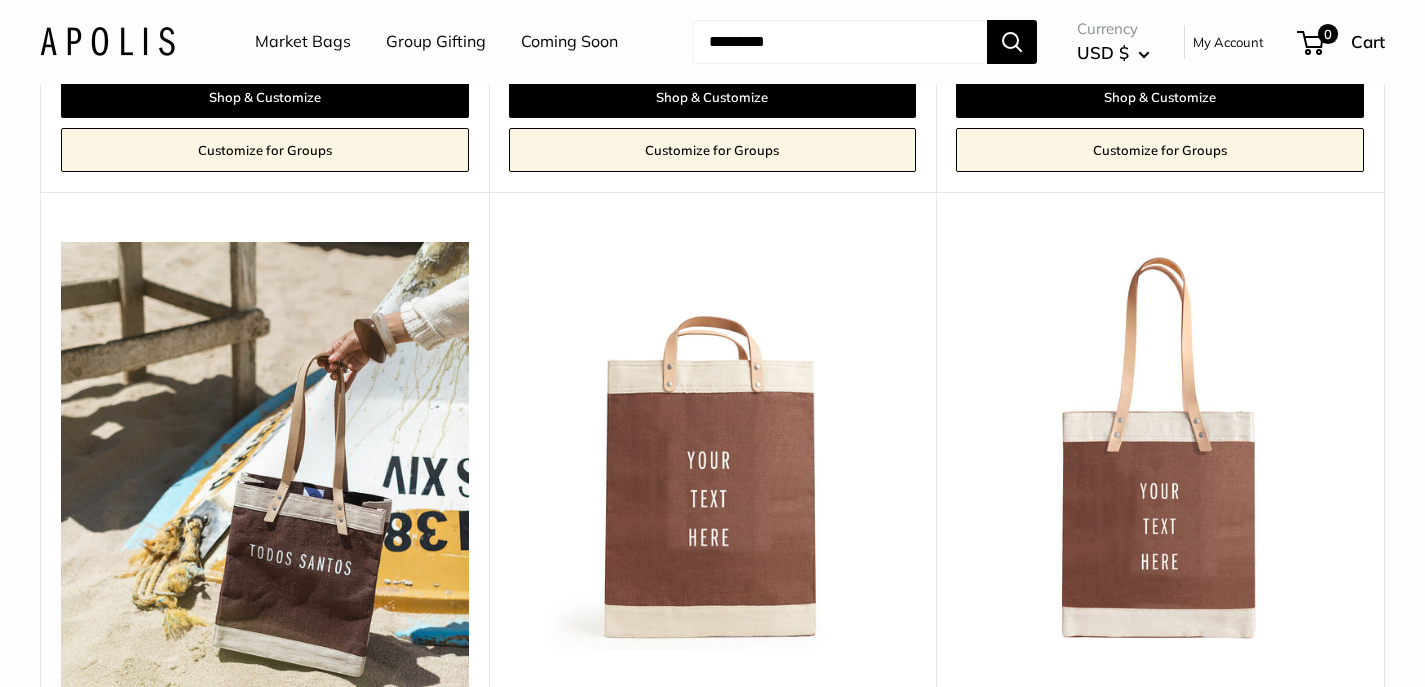 click at bounding box center [0, 0] 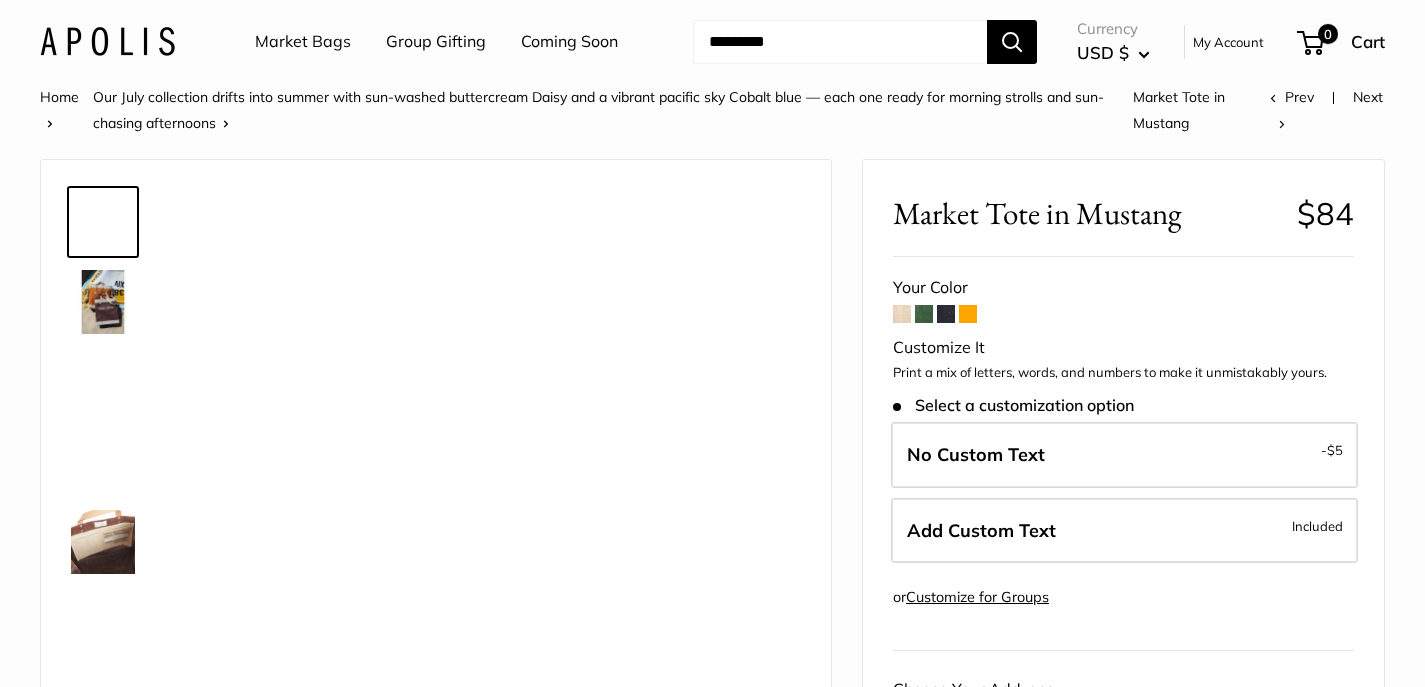 scroll, scrollTop: 0, scrollLeft: 0, axis: both 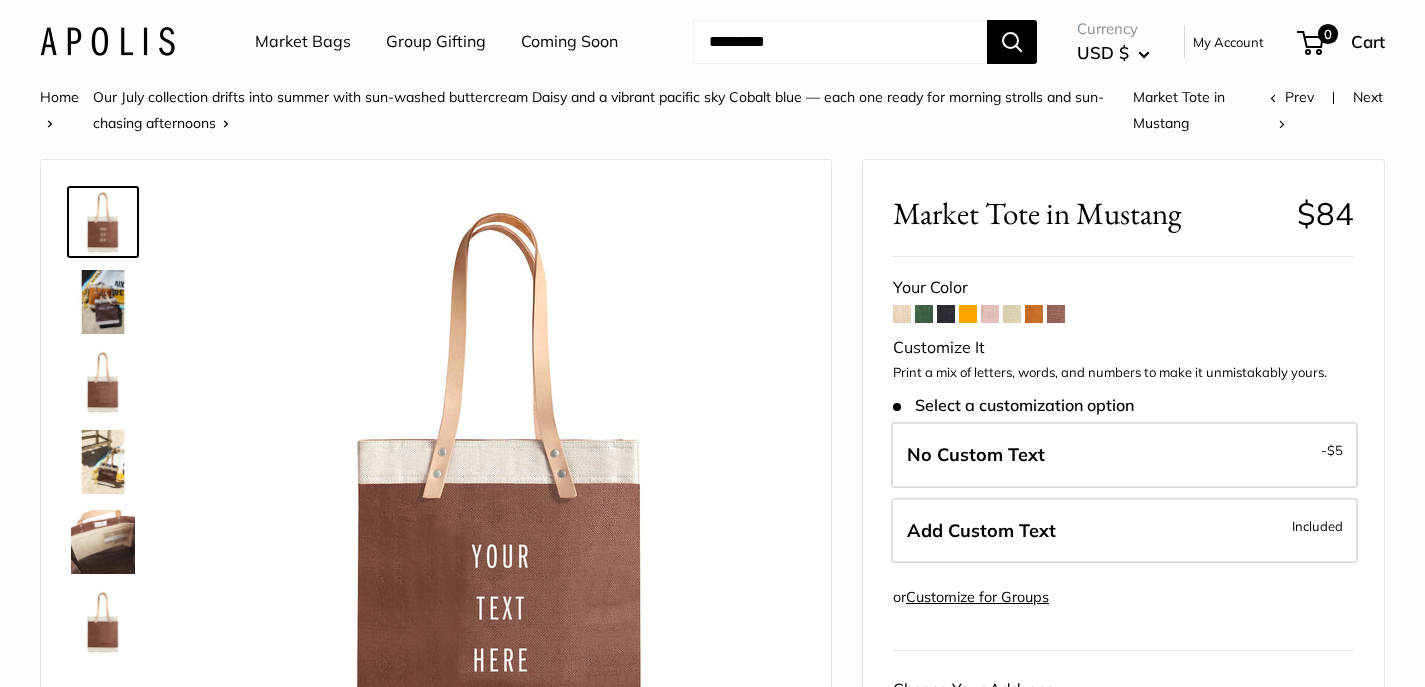 click at bounding box center (103, 222) 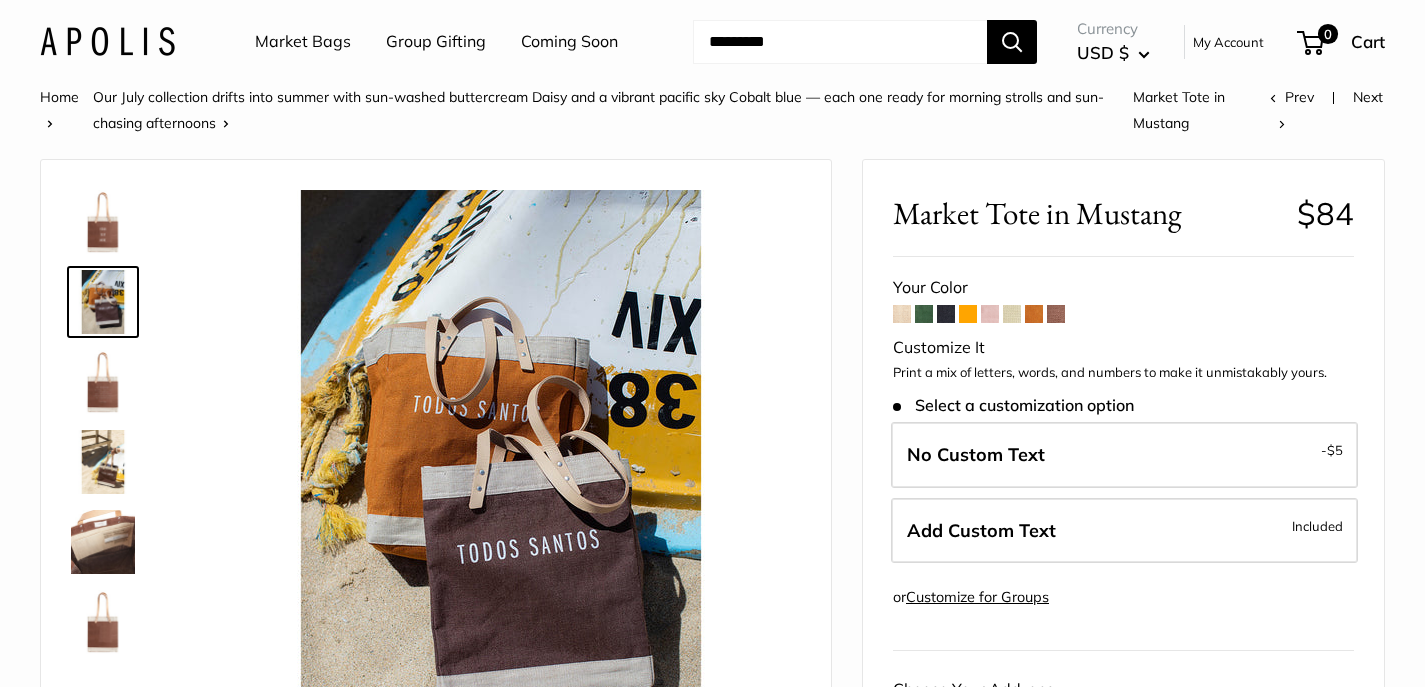click at bounding box center [103, 382] 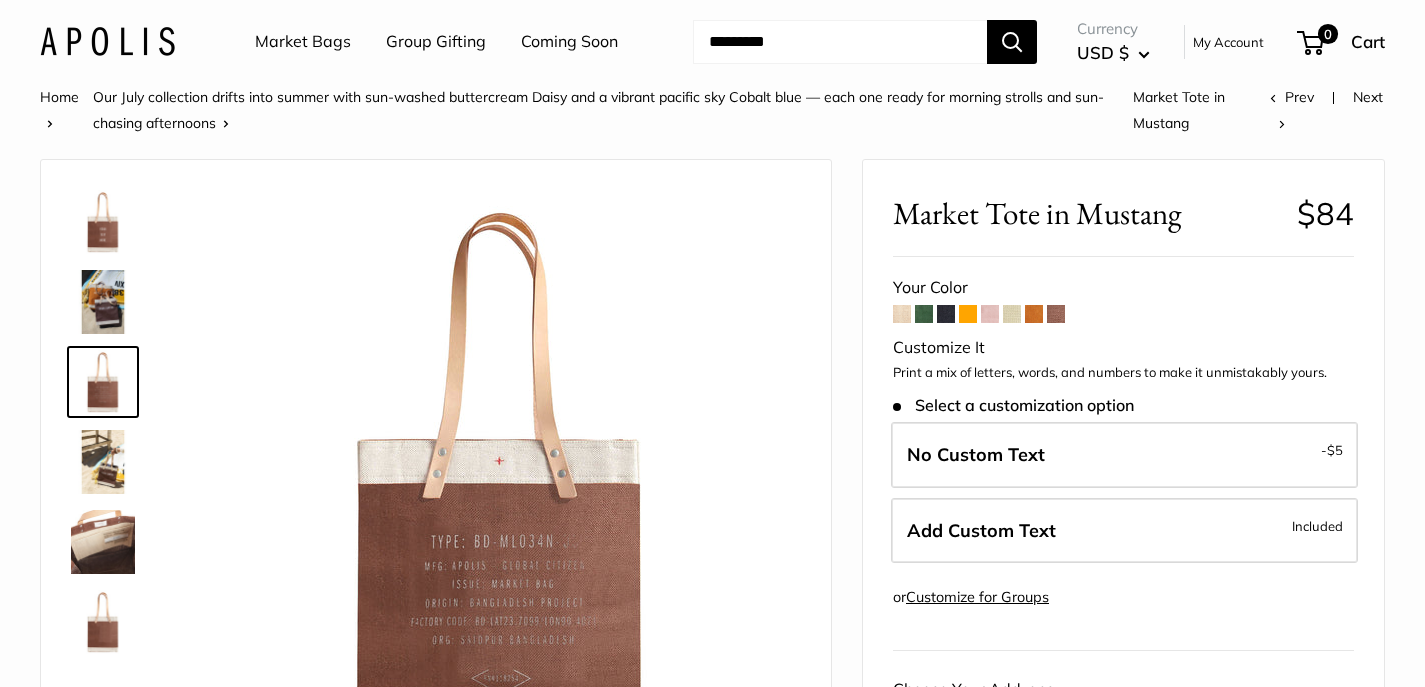 click at bounding box center (103, 462) 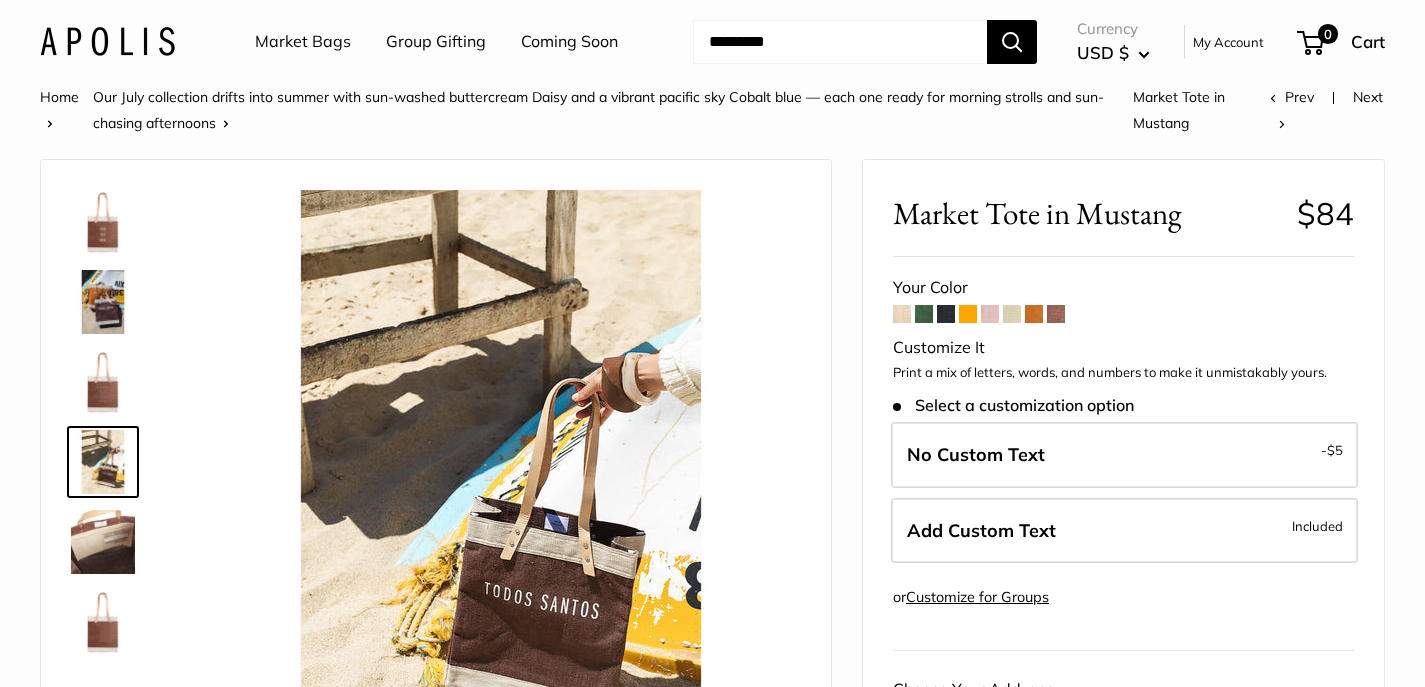 click at bounding box center (103, 542) 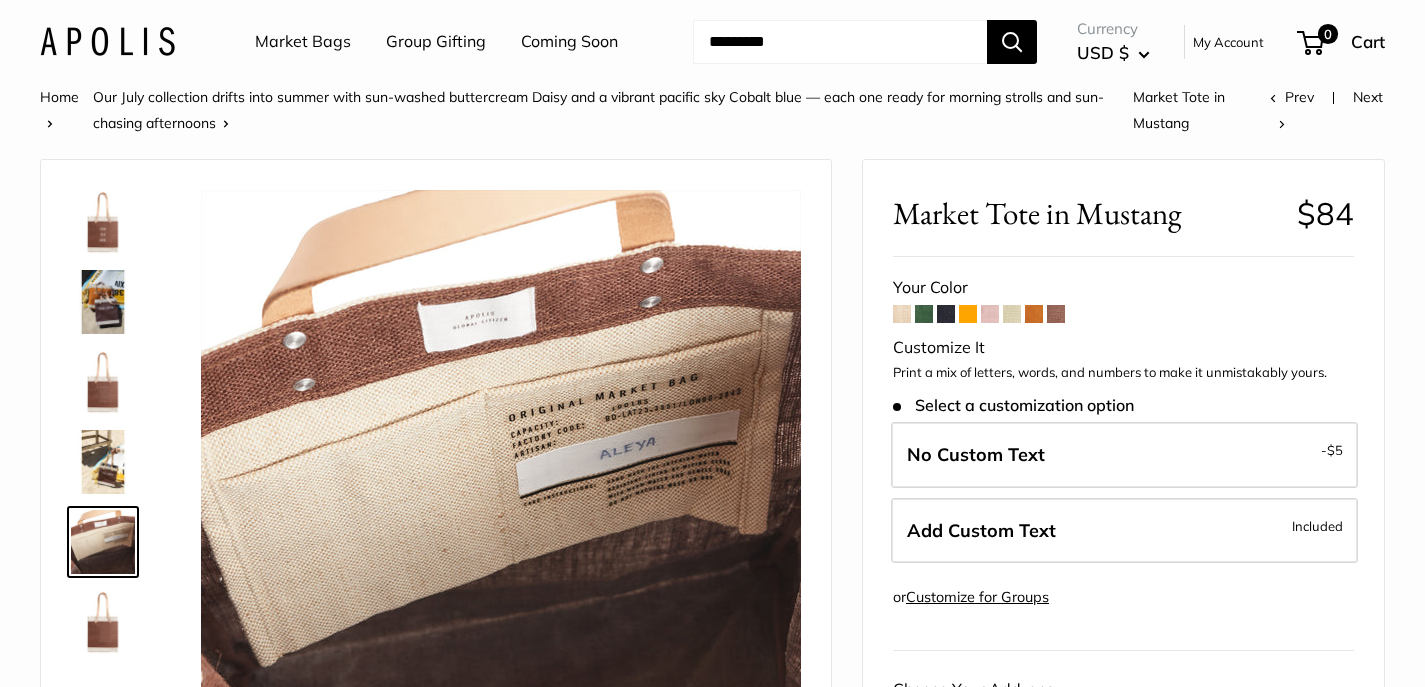 click at bounding box center [103, 622] 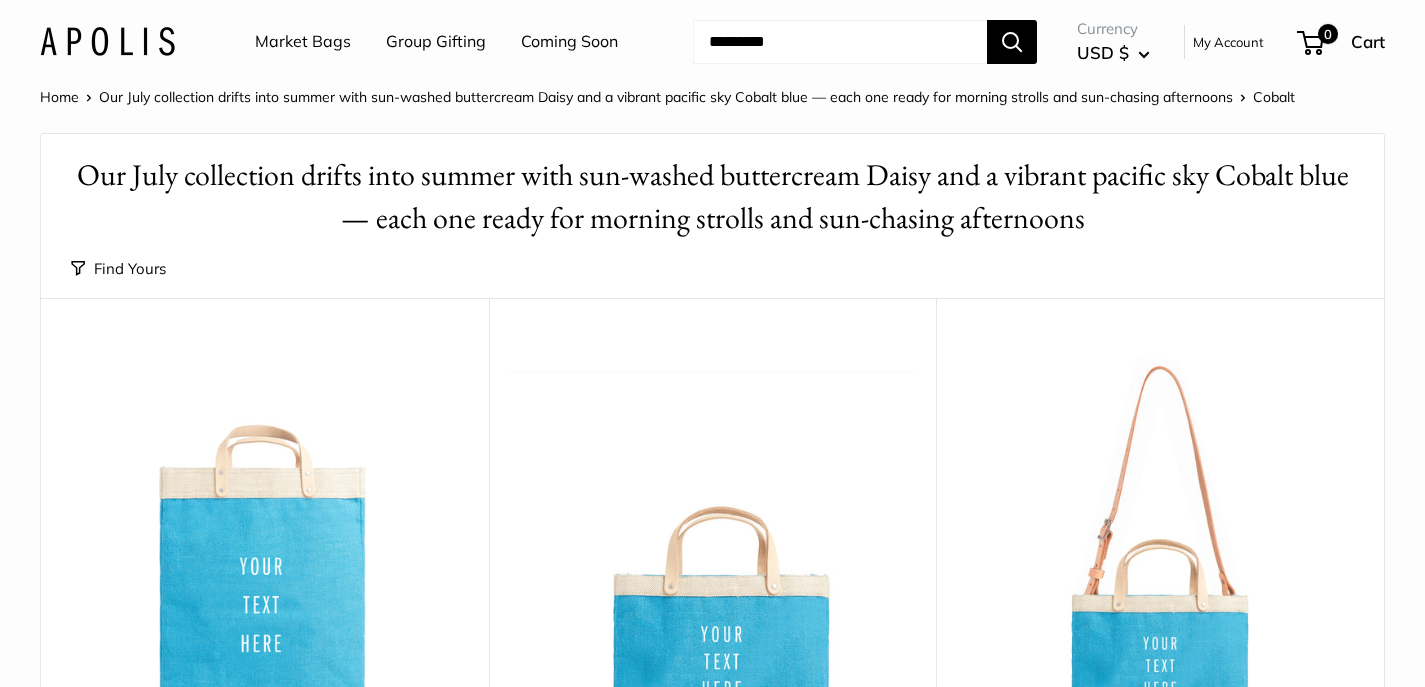 scroll, scrollTop: 0, scrollLeft: 0, axis: both 